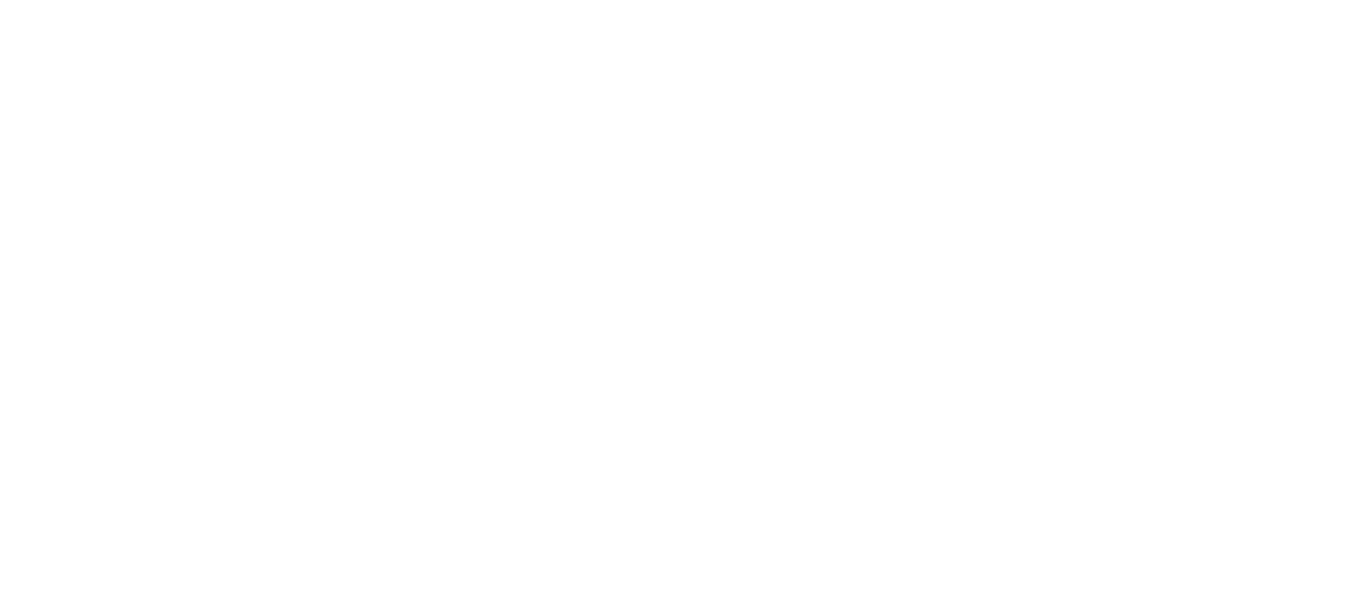 scroll, scrollTop: 0, scrollLeft: 0, axis: both 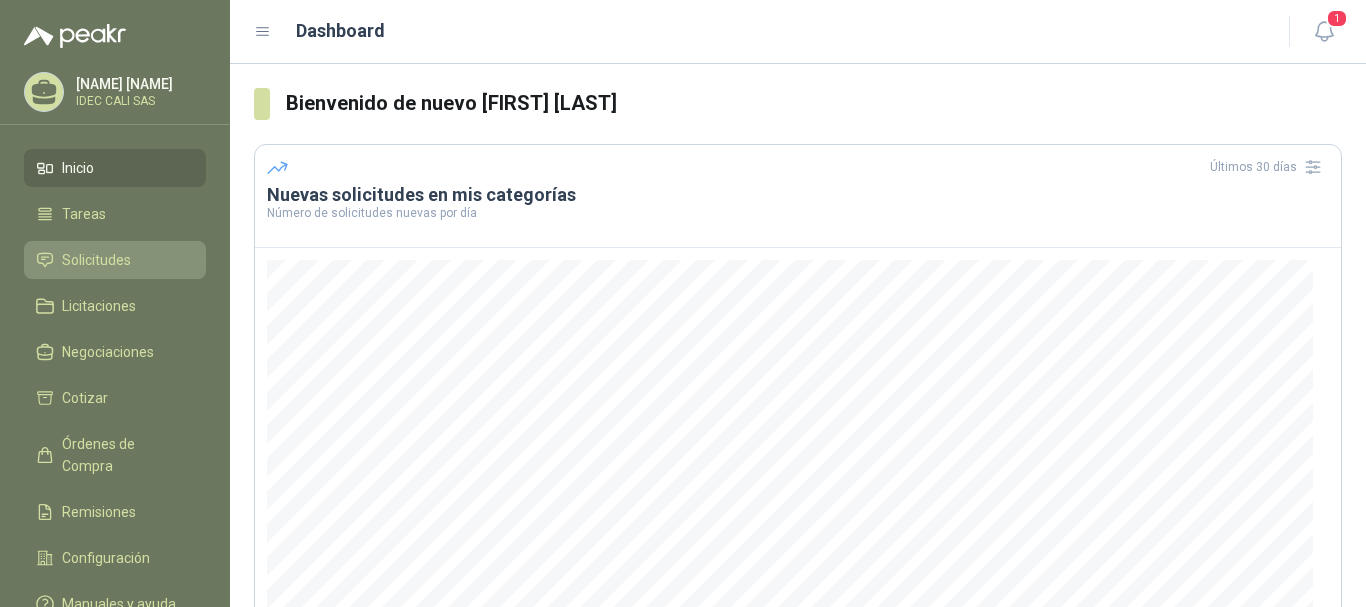 click on "Solicitudes" at bounding box center [96, 260] 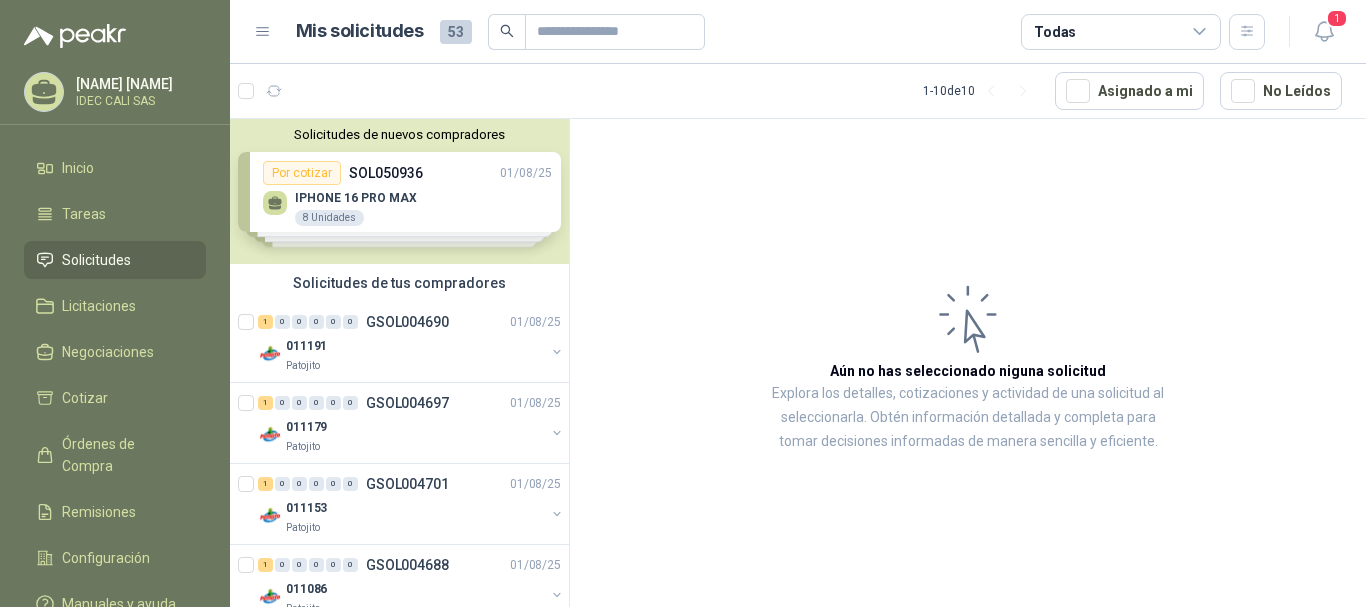 click on "Solicitudes de nuevos compradores Por cotizar SOL050936 [DATE]   IPHONE 16 PRO MAX 8   Unidades Por cotizar SOL050928 [DATE]   DIADEMA LOGITECH H390  20   Unidades Por cotizar SOL050924 [DATE]   Celular Samsung Galaxy A05s 128gb 4g 5   Unidades Por cotizar SOL050925 [DATE]   CELULAR SAMSUNG GALAXY A06 128G - 4G 5   Unidades ¿Quieres recibir  cientos de solicitudes de compra  como estas todos los días? Agenda una reunión" at bounding box center (399, 191) 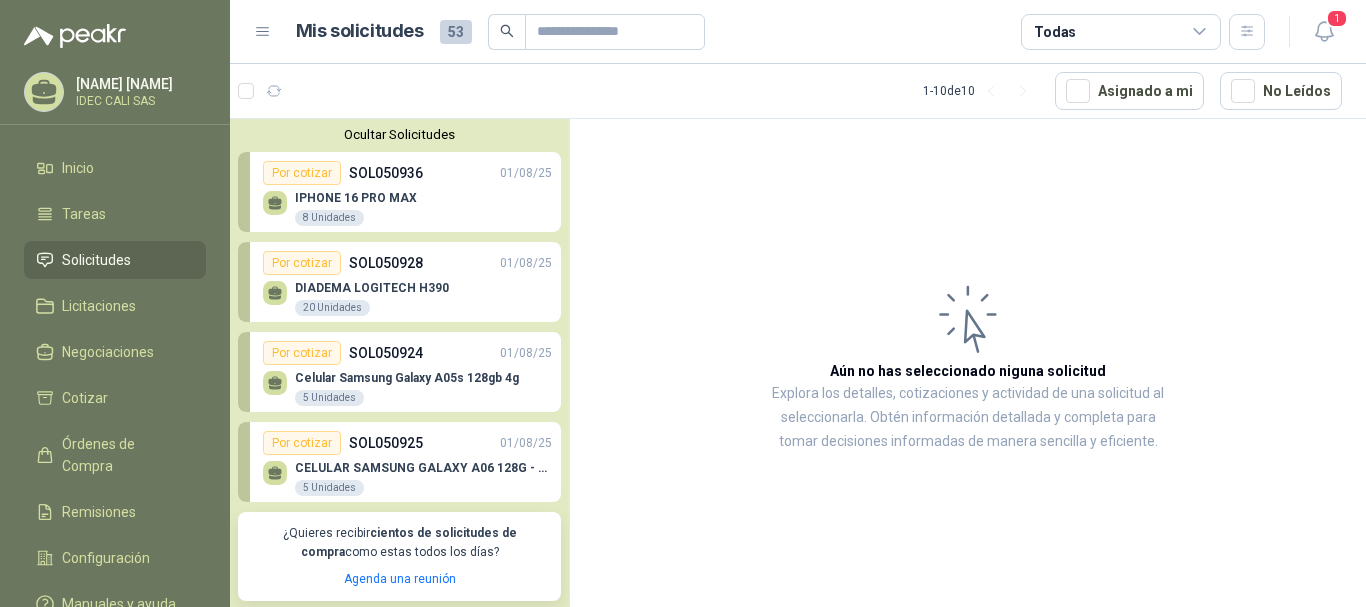 click on "Por cotizar" at bounding box center [302, 173] 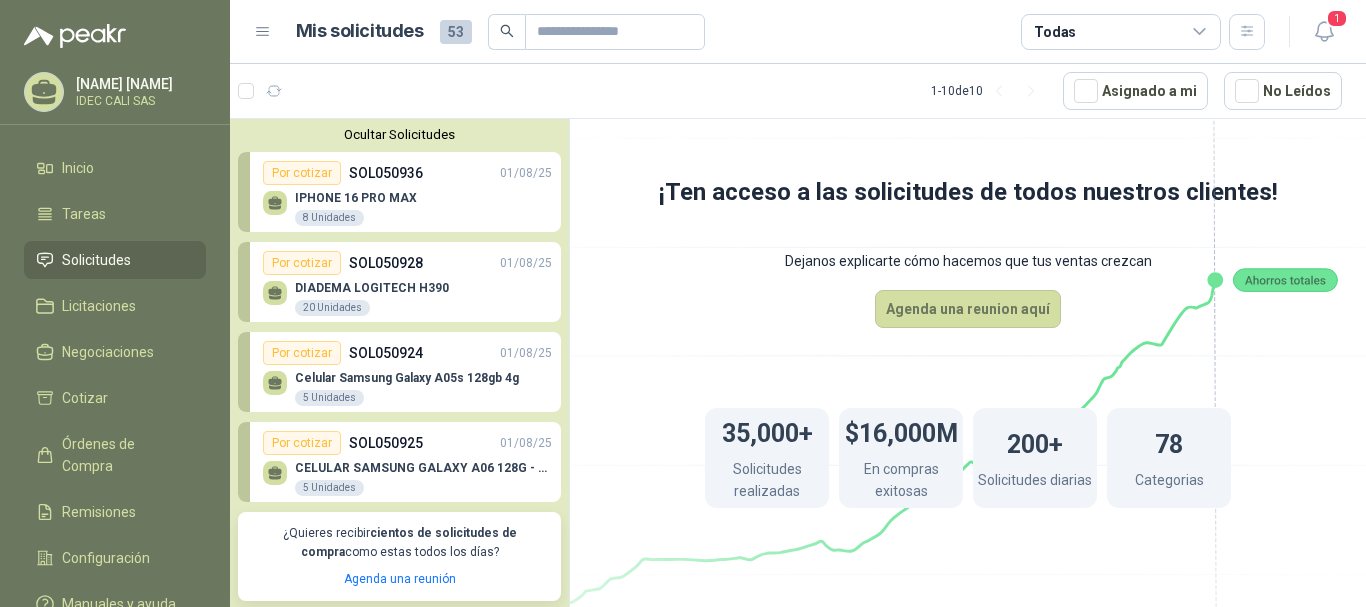 click on "Por cotizar" at bounding box center (302, 173) 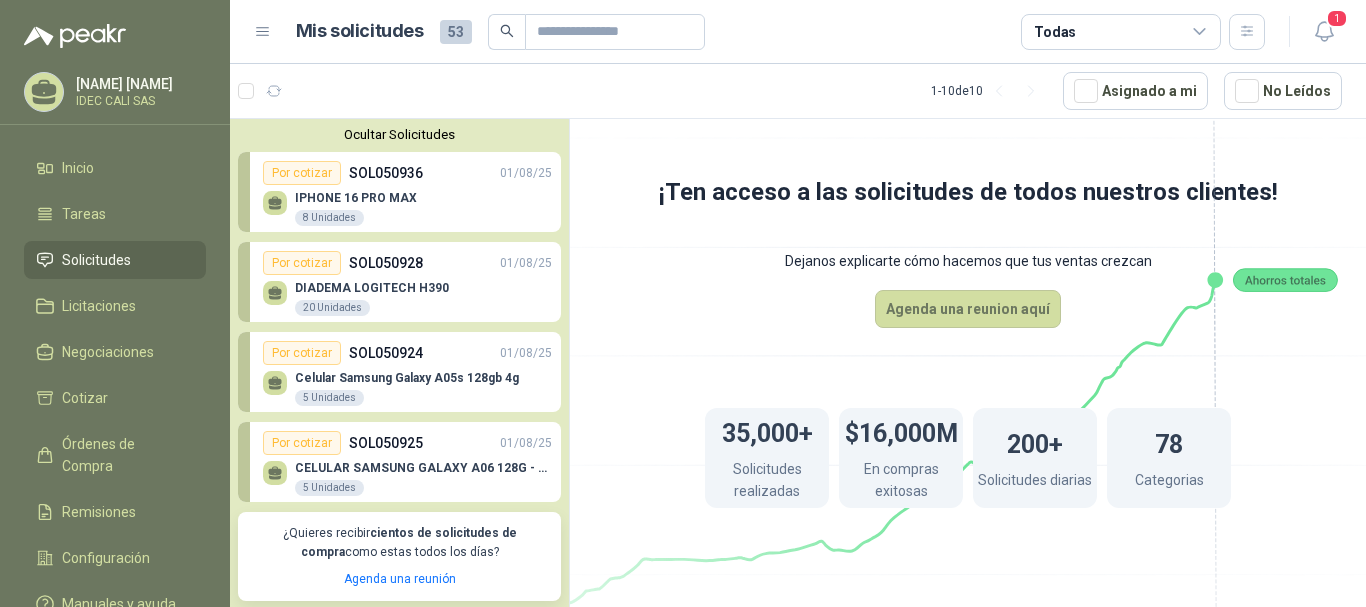 click on "Por cotizar" at bounding box center (302, 353) 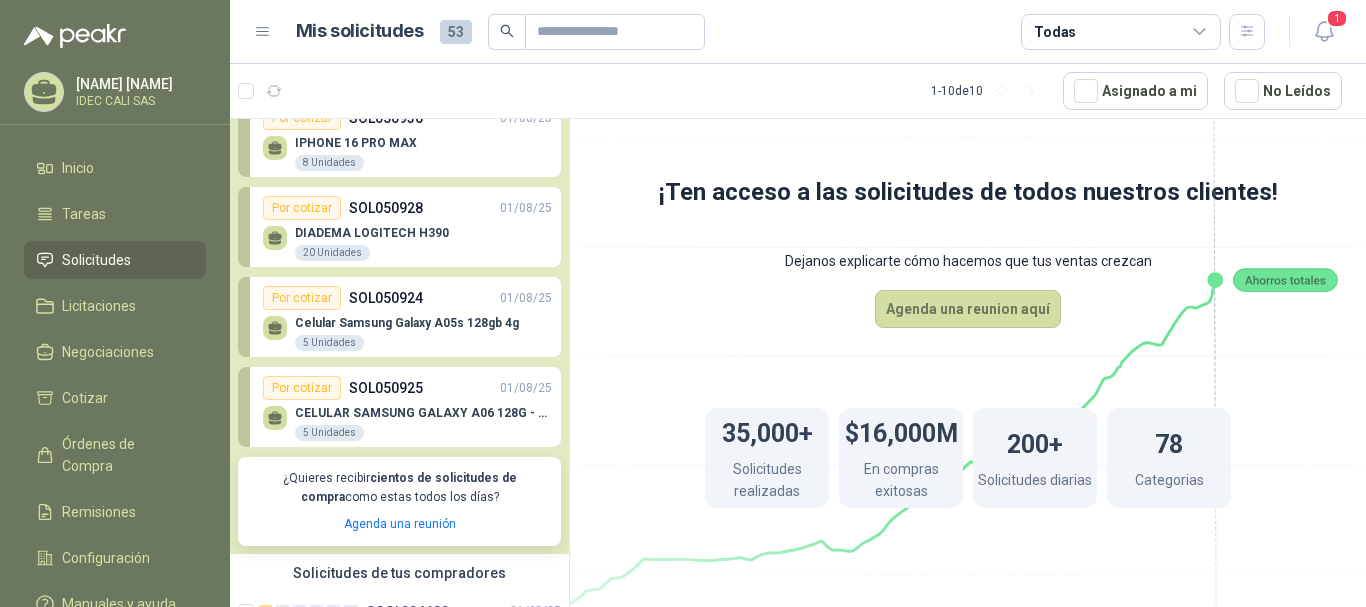 scroll, scrollTop: 50, scrollLeft: 0, axis: vertical 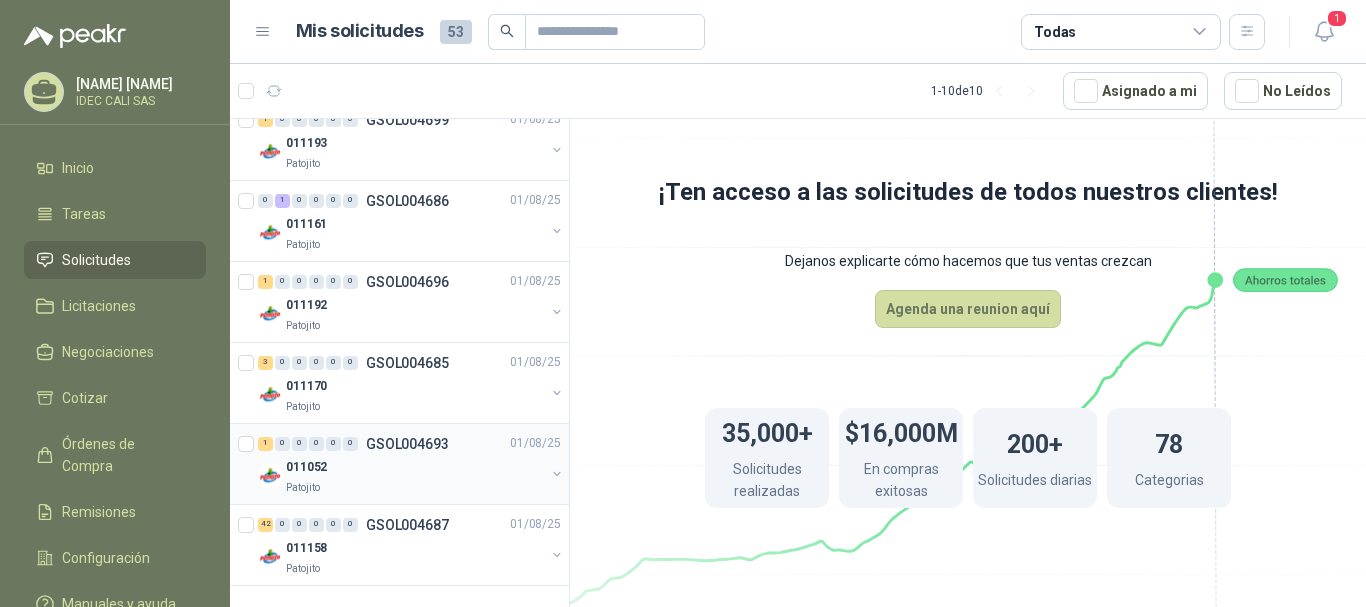click on "1   0   0   0   0   0   GSOL004693 [DATE]" at bounding box center [411, 444] 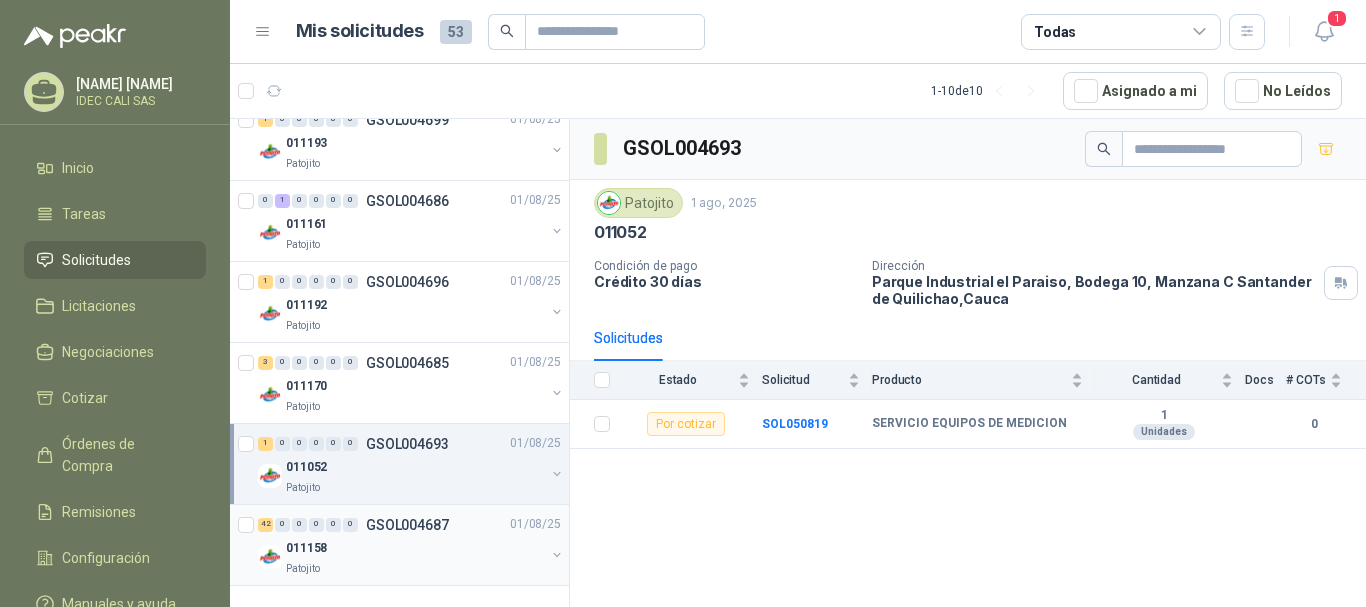 click on "011158" at bounding box center [415, 549] 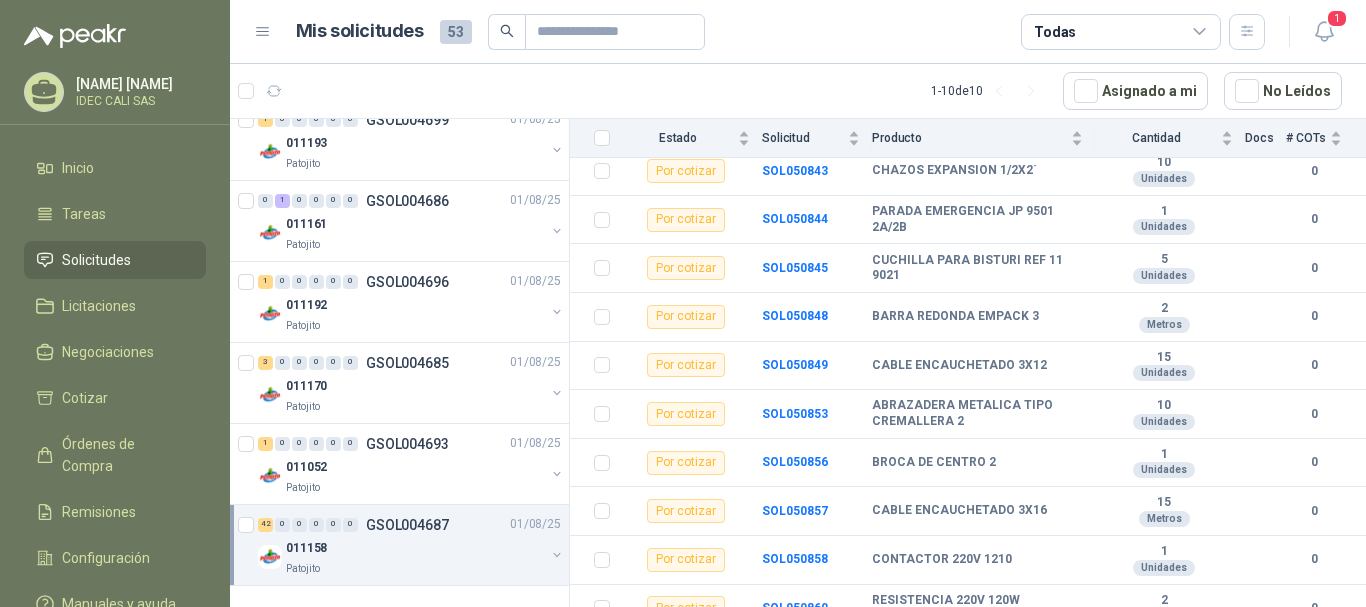 scroll, scrollTop: 1010, scrollLeft: 0, axis: vertical 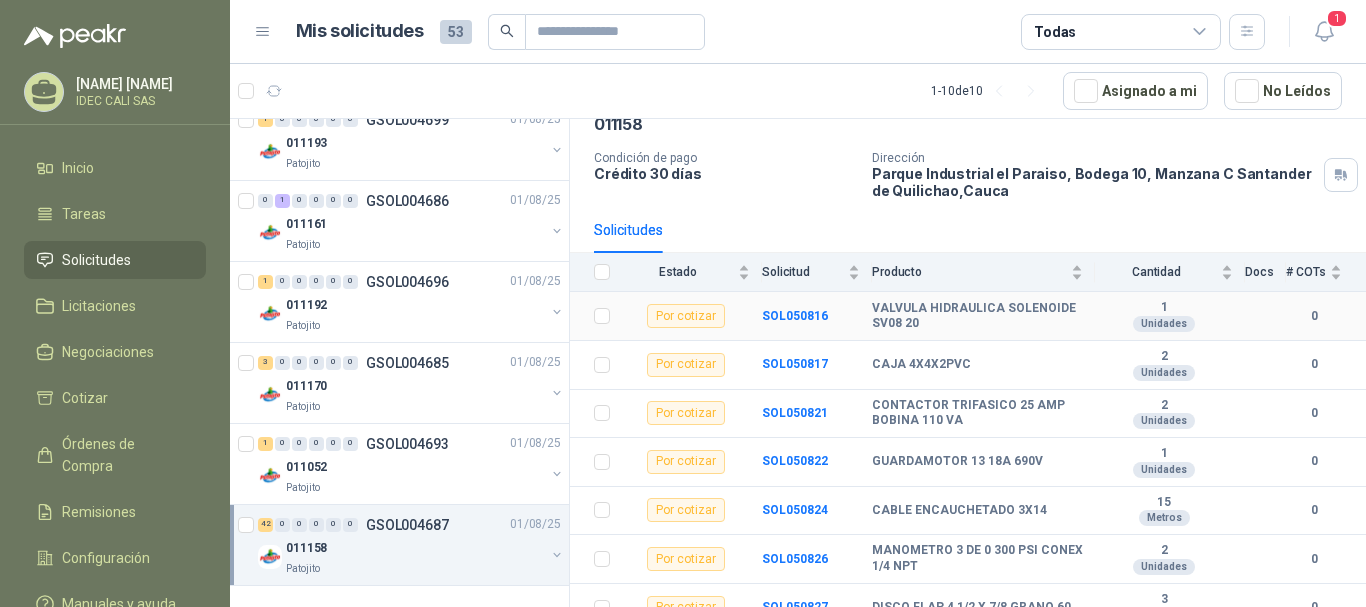 click on "Por cotizar" at bounding box center [686, 316] 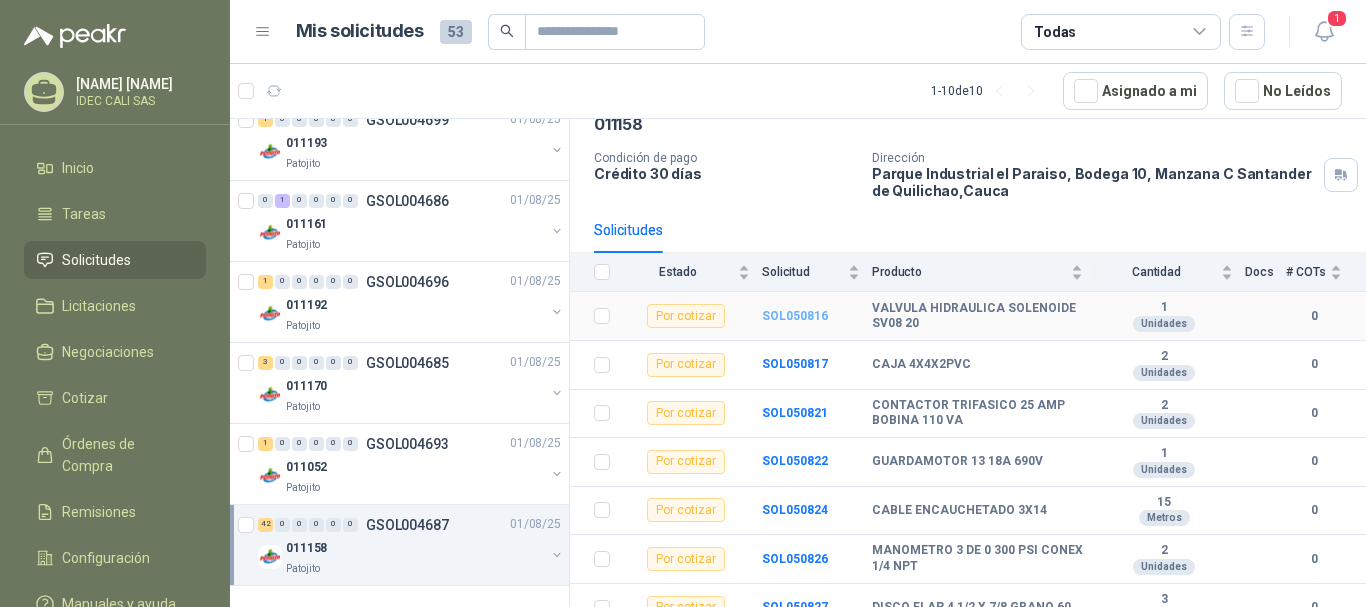 click on "SOL050816" at bounding box center (795, 316) 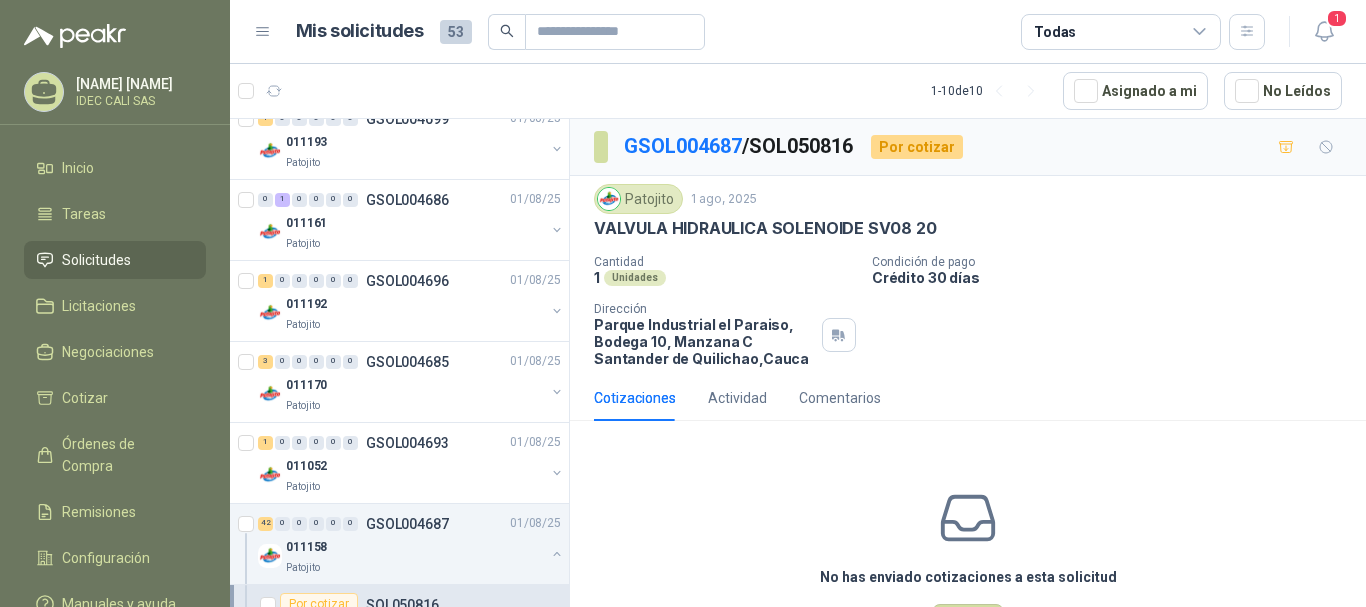 click on "Por cotizar" at bounding box center [917, 147] 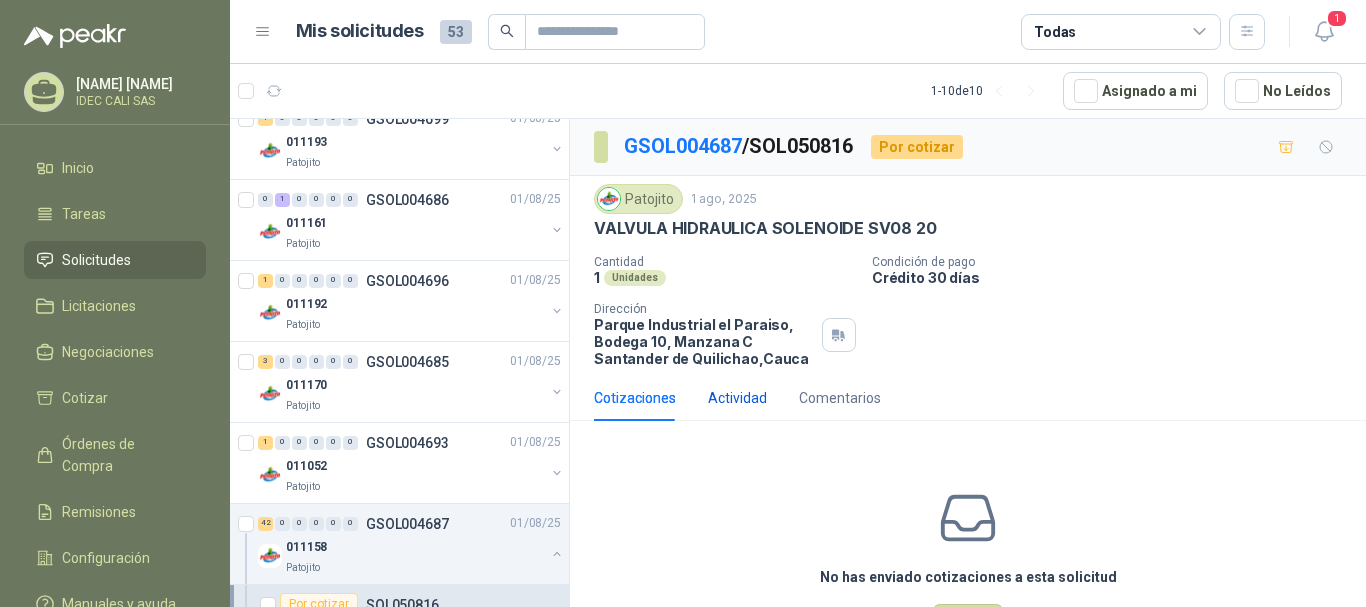 click on "Actividad" at bounding box center (737, 398) 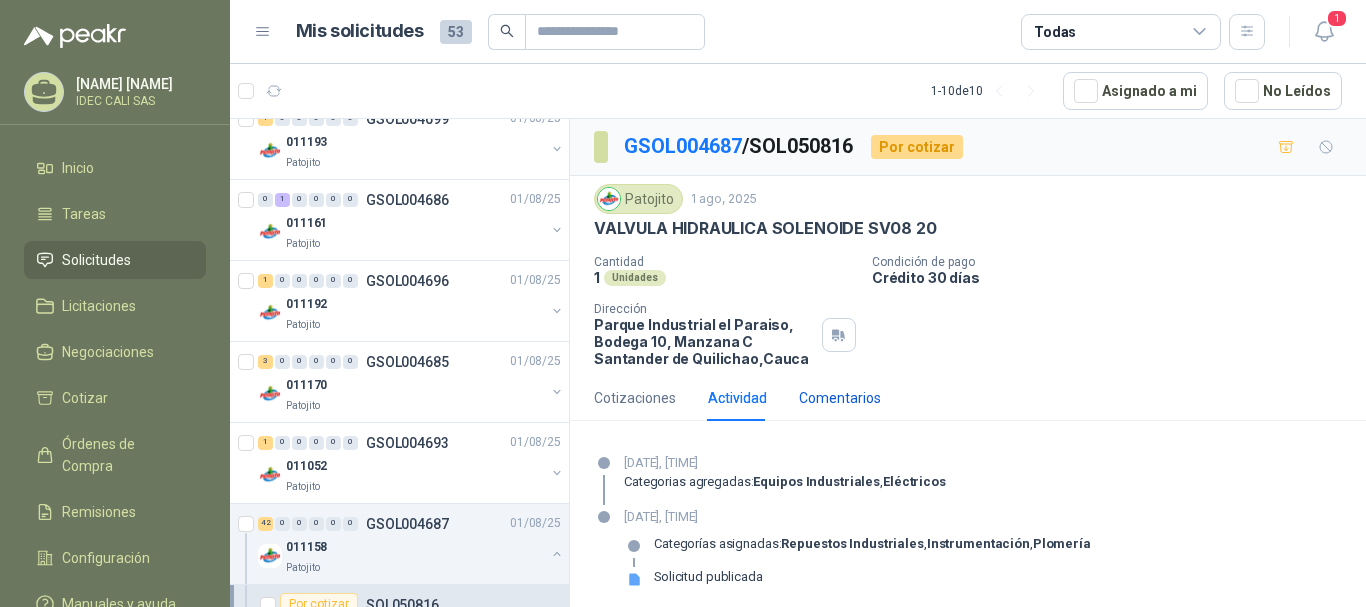 click on "Comentarios" at bounding box center (840, 398) 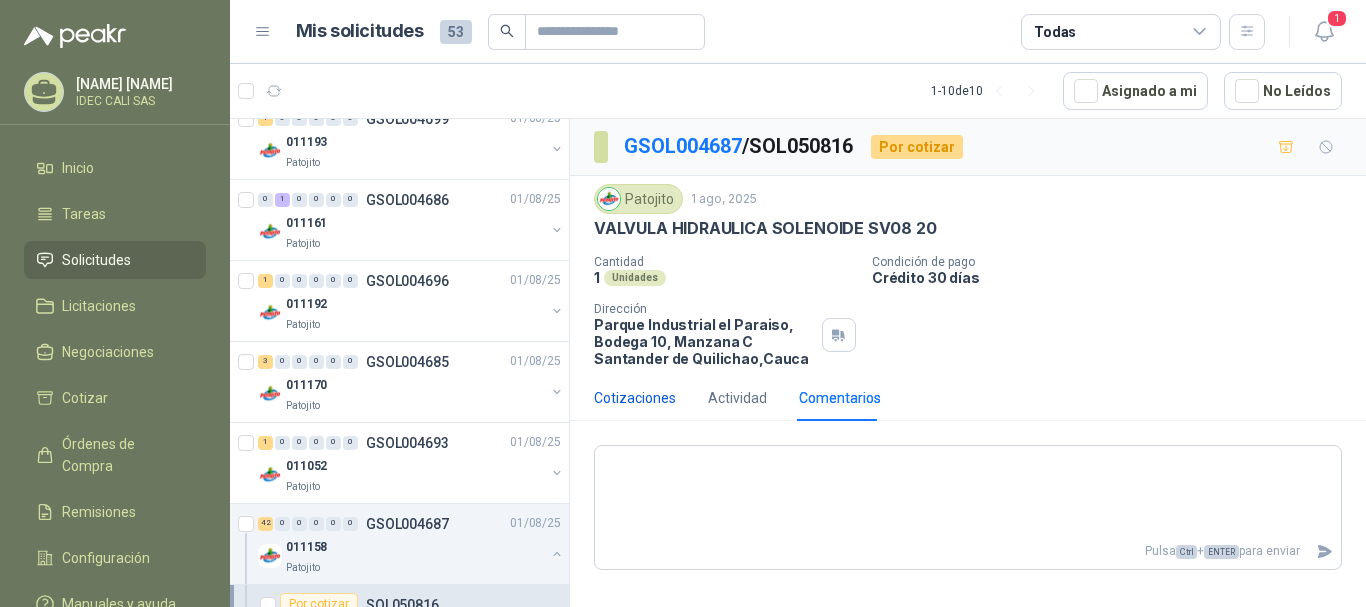 click on "Cotizaciones" at bounding box center (635, 398) 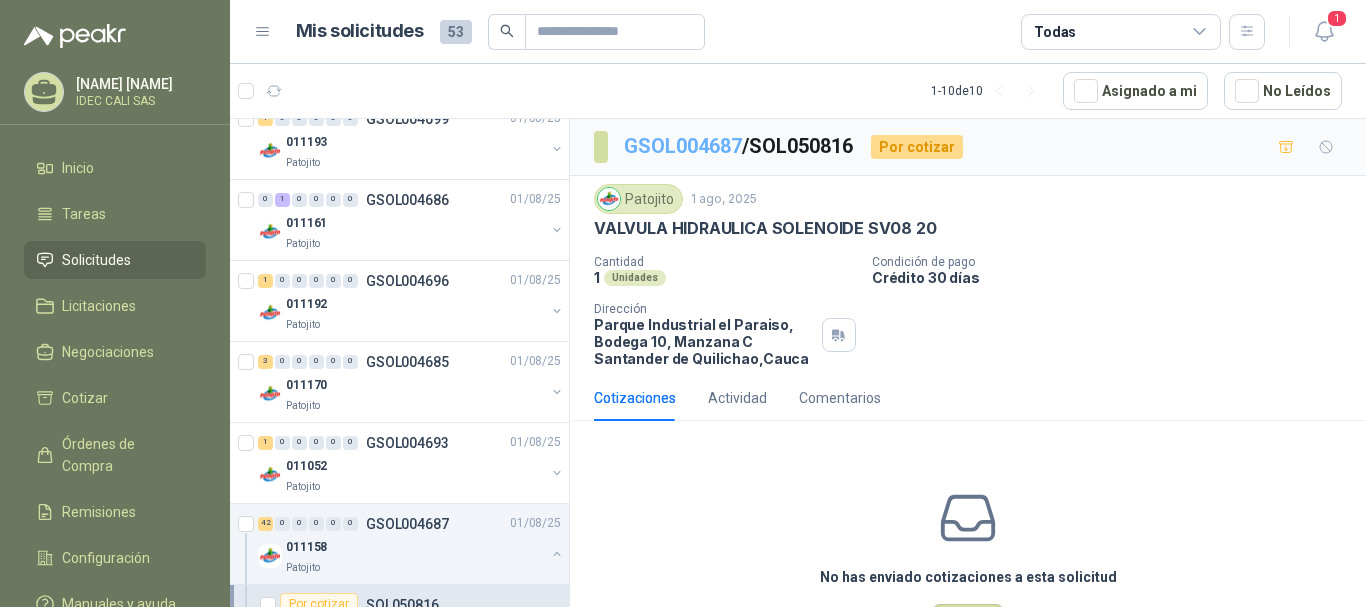 click on "GSOL004687" at bounding box center (683, 146) 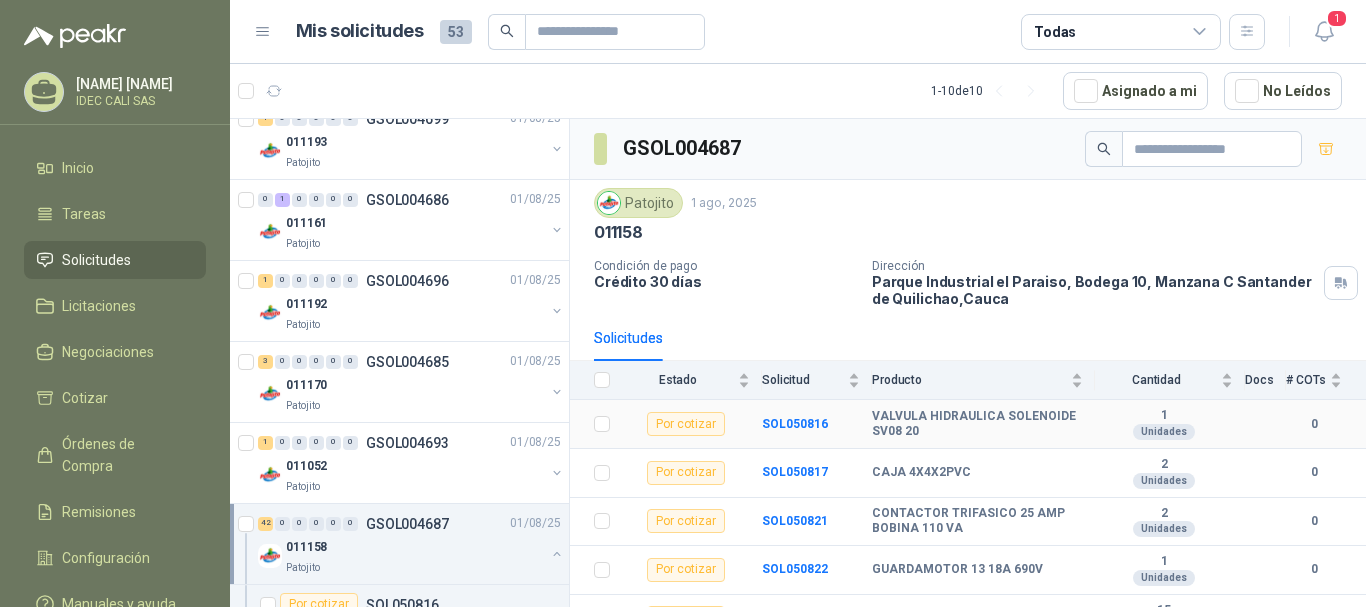 click on "Por cotizar" at bounding box center (686, 424) 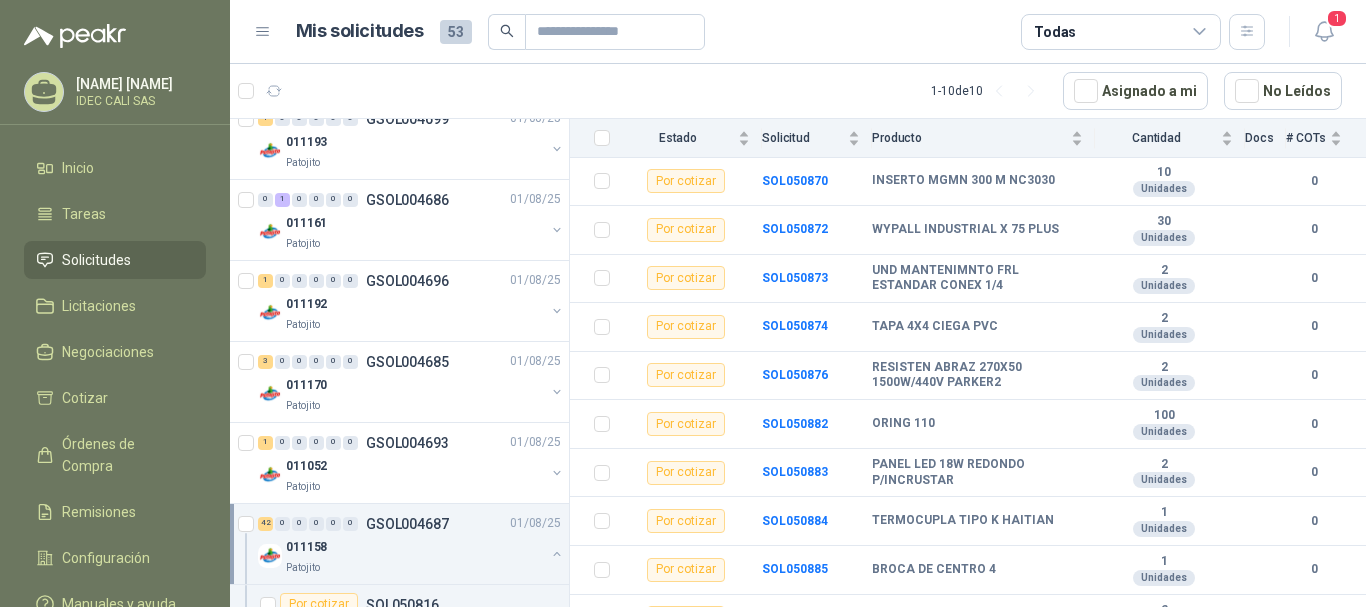 scroll, scrollTop: 1827, scrollLeft: 0, axis: vertical 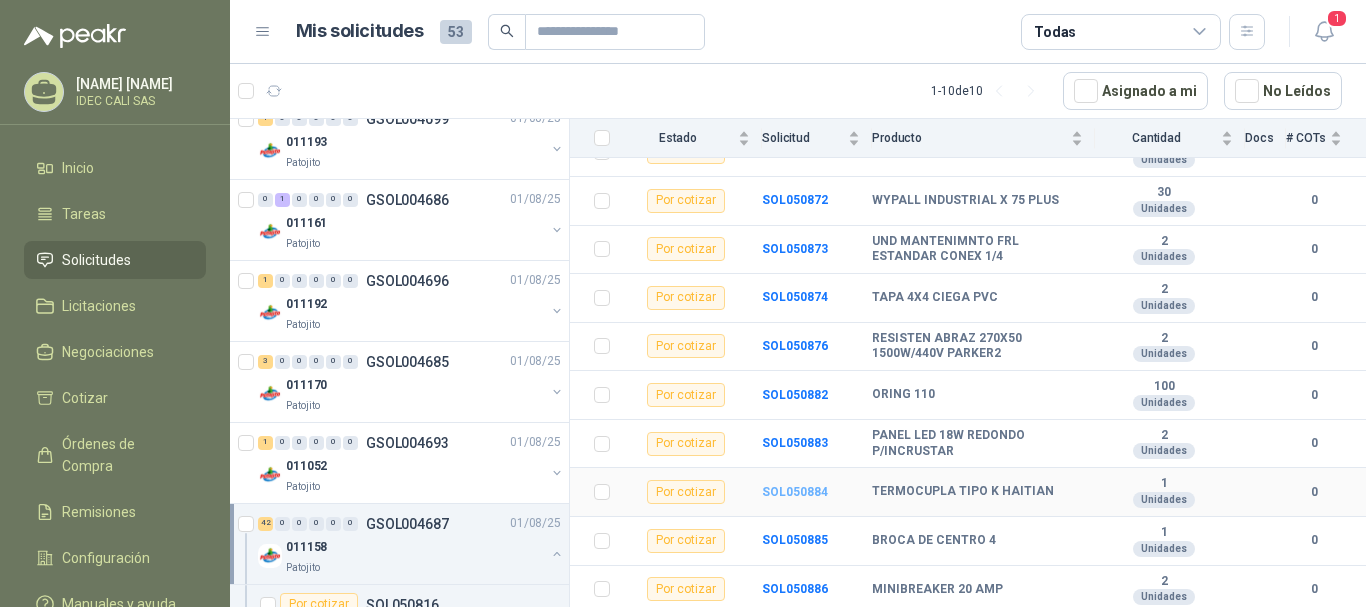 click on "SOL050884" at bounding box center (795, 492) 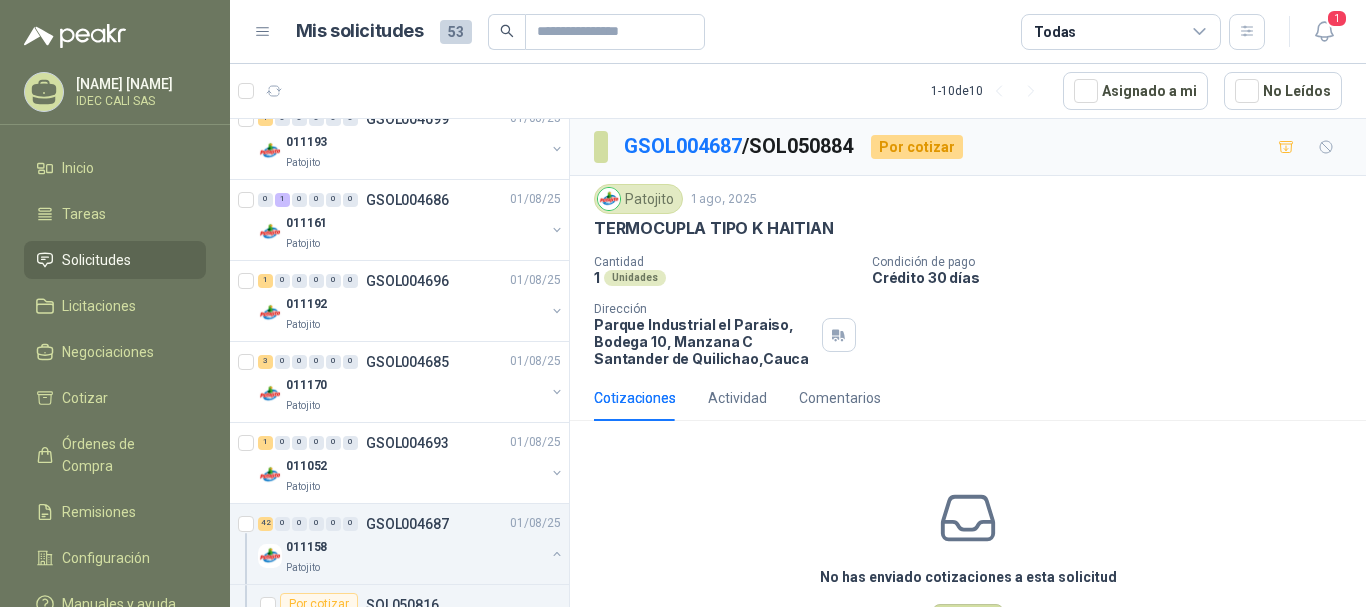 click on "No has enviado cotizaciones a esta solicitud Cotizar" at bounding box center (968, 564) 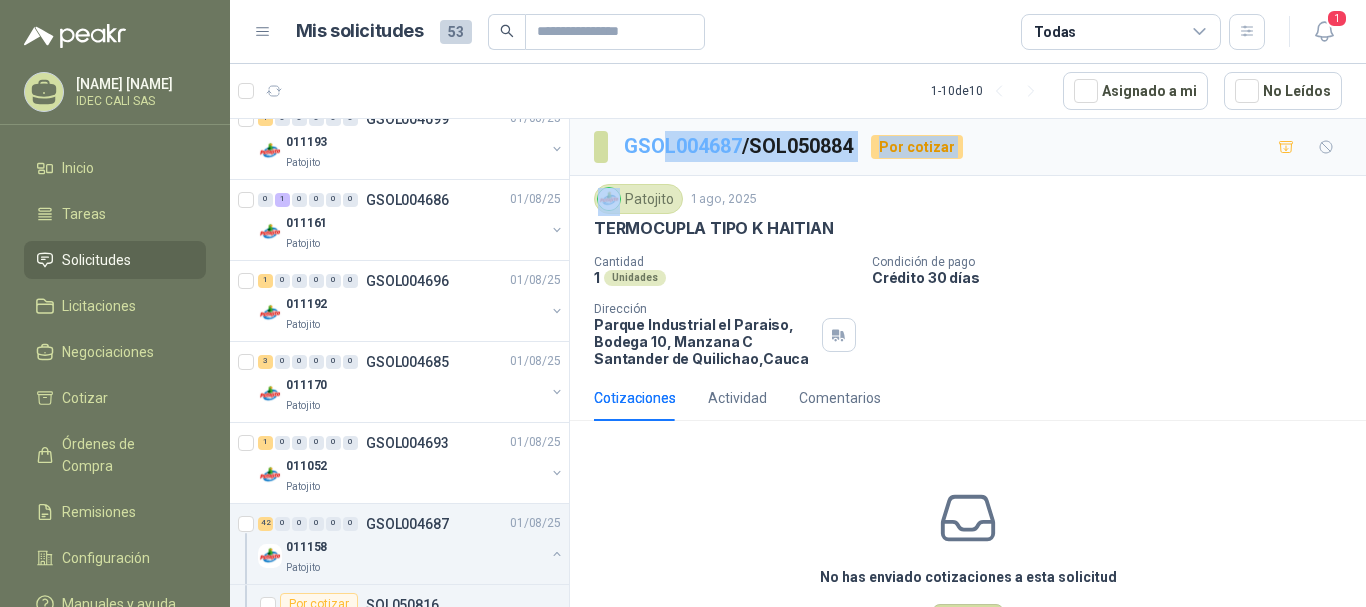 drag, startPoint x: 648, startPoint y: 189, endPoint x: 663, endPoint y: 154, distance: 38.078865 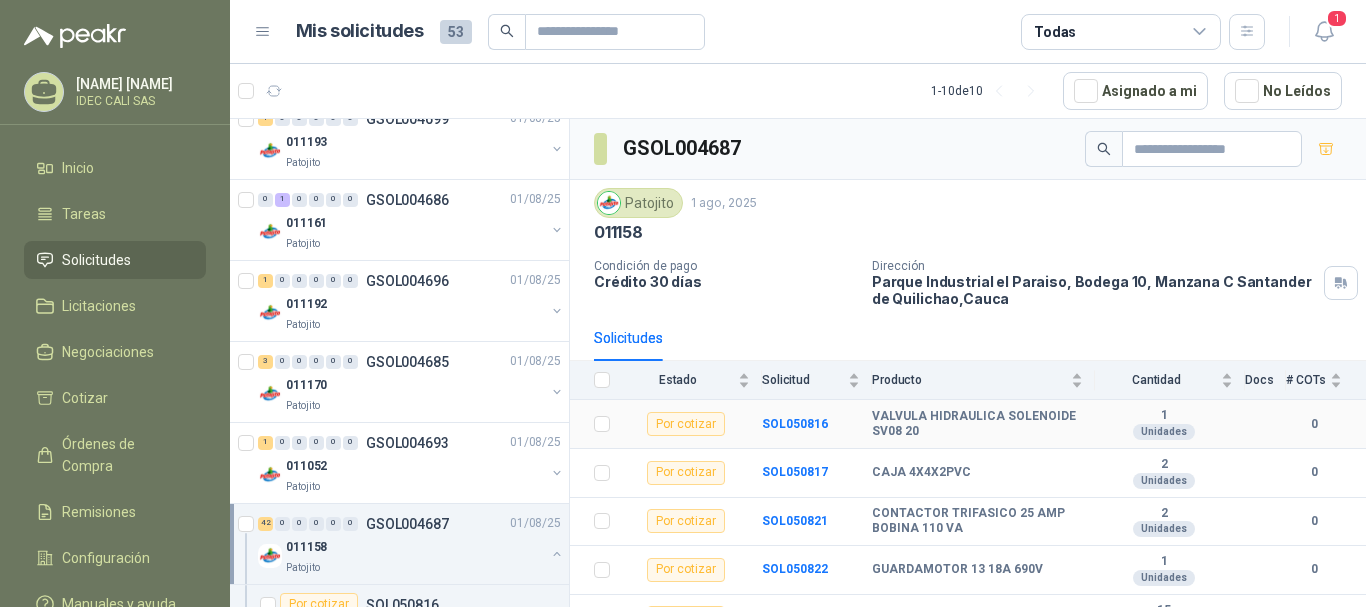 click on "Por cotizar" at bounding box center (686, 424) 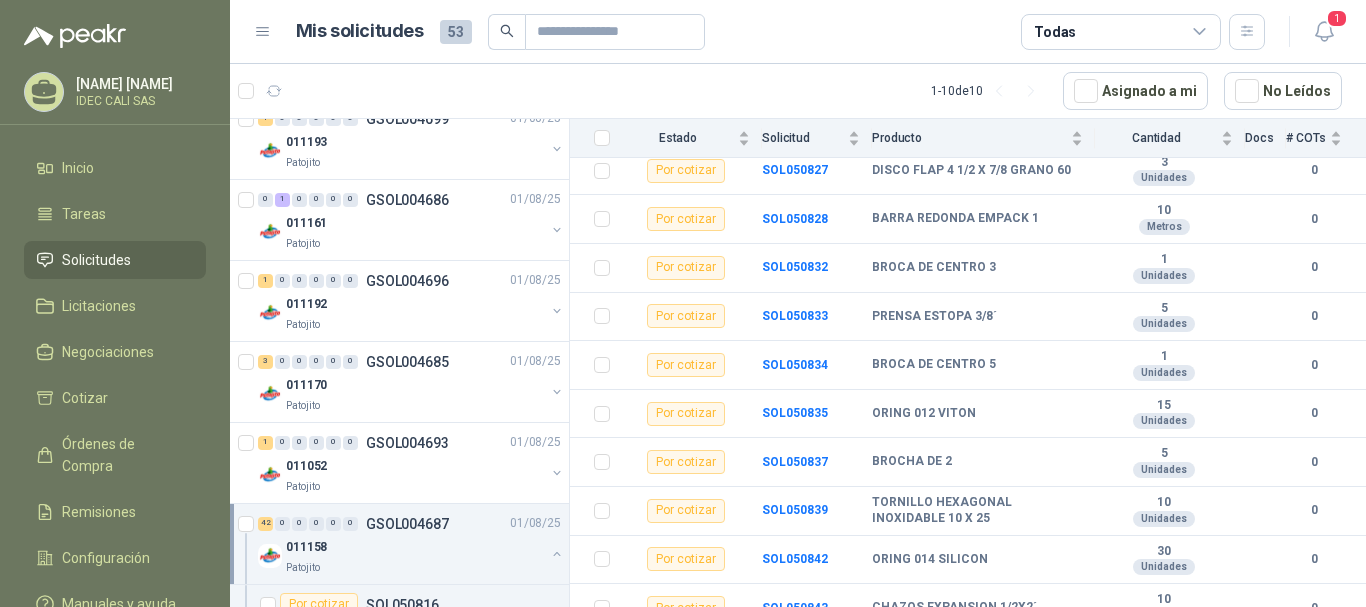 scroll, scrollTop: 554, scrollLeft: 0, axis: vertical 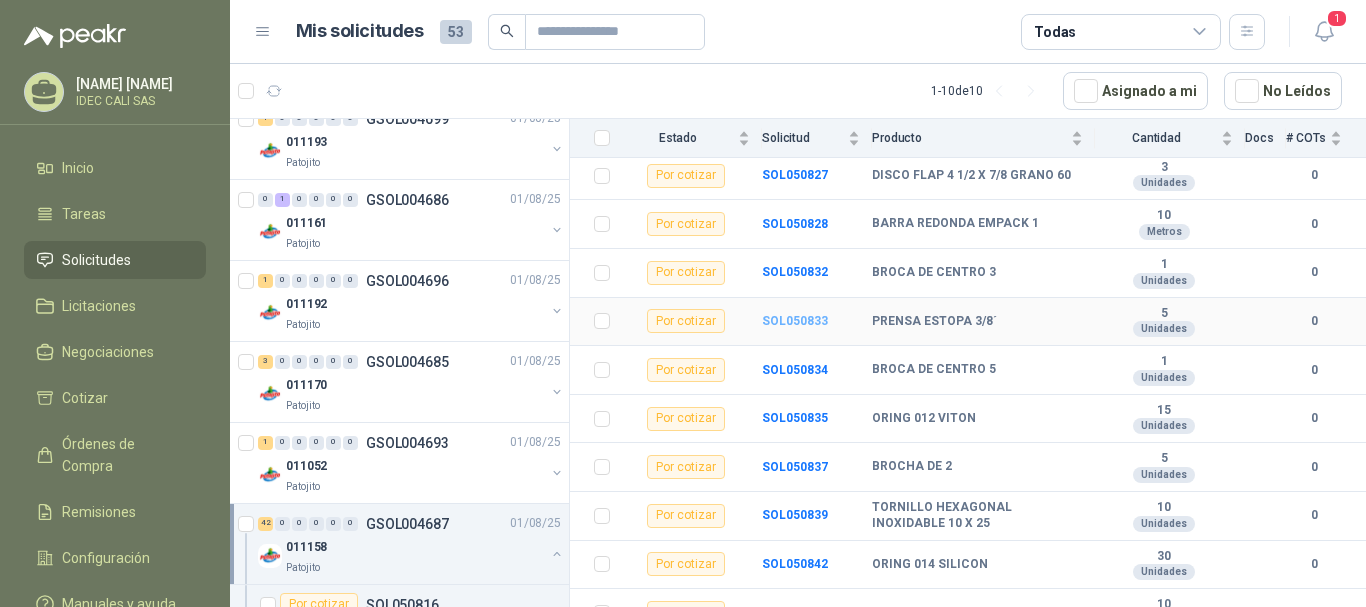 click on "SOL050833" at bounding box center (795, 321) 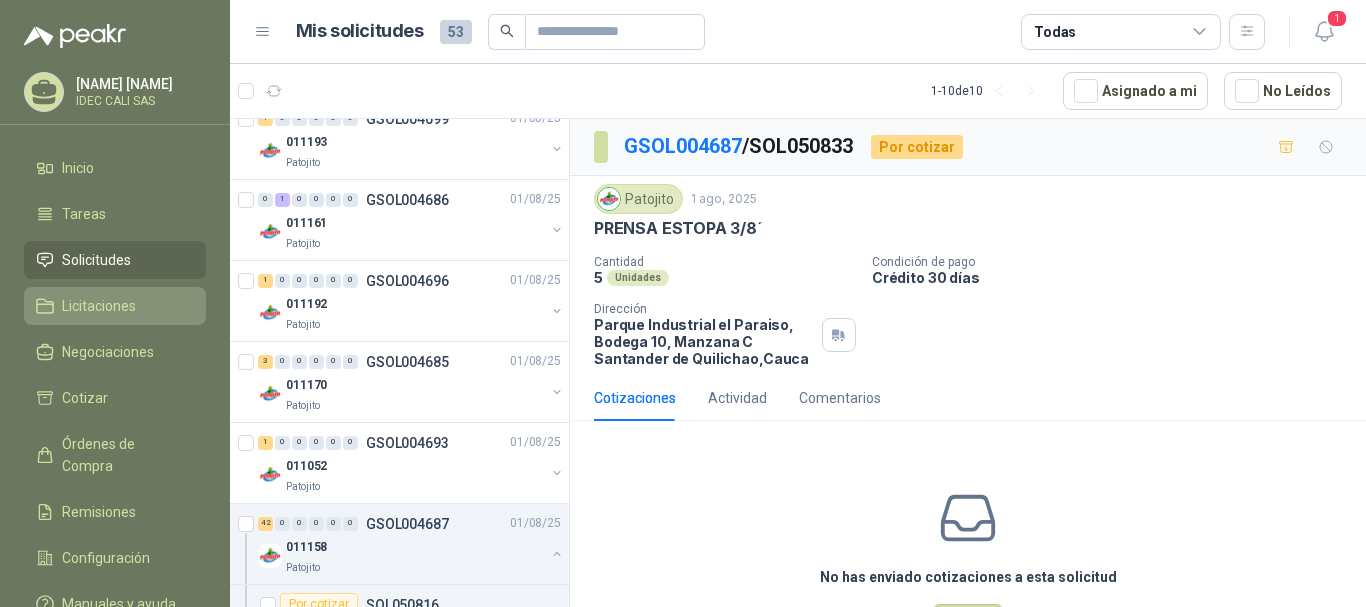 click on "Licitaciones" at bounding box center (99, 306) 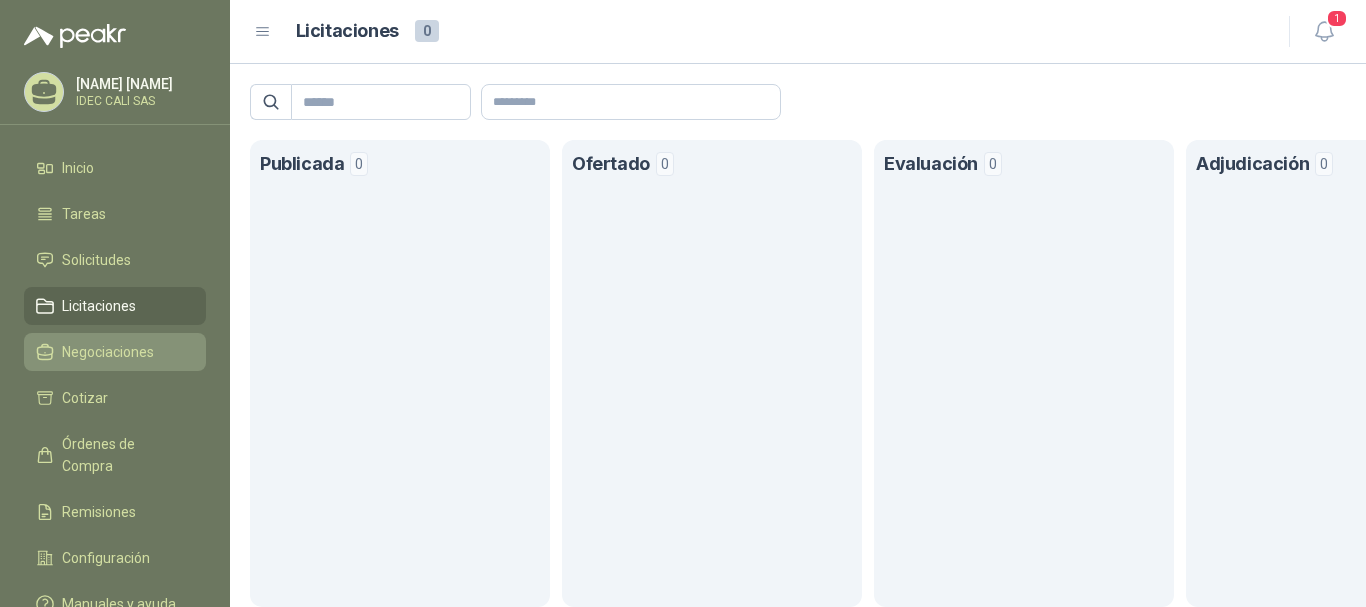 click on "Negociaciones" at bounding box center [108, 352] 